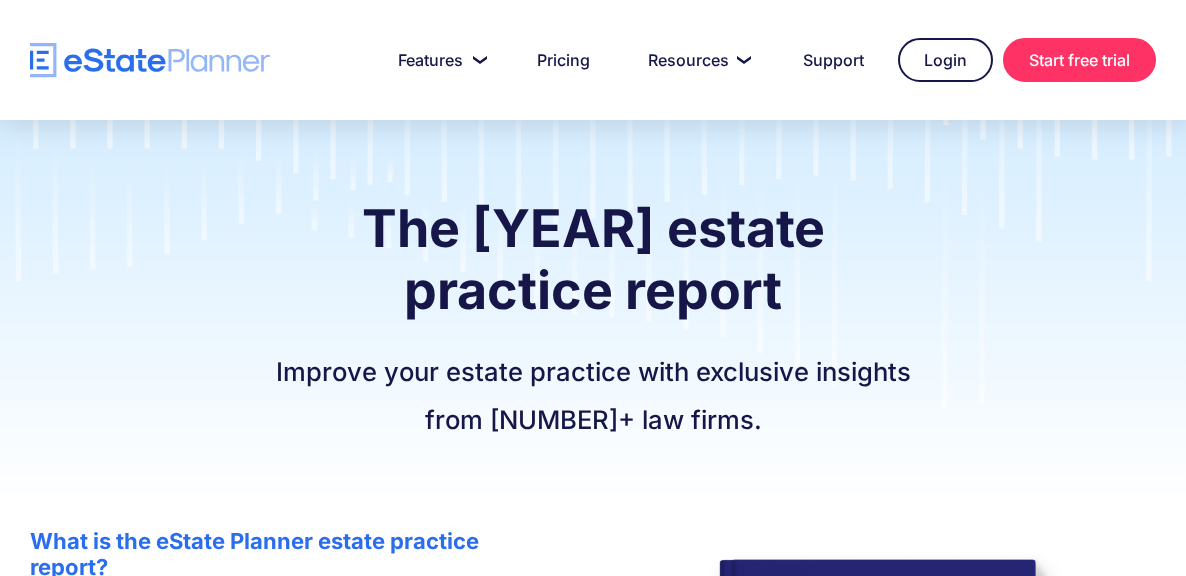 scroll, scrollTop: 0, scrollLeft: 0, axis: both 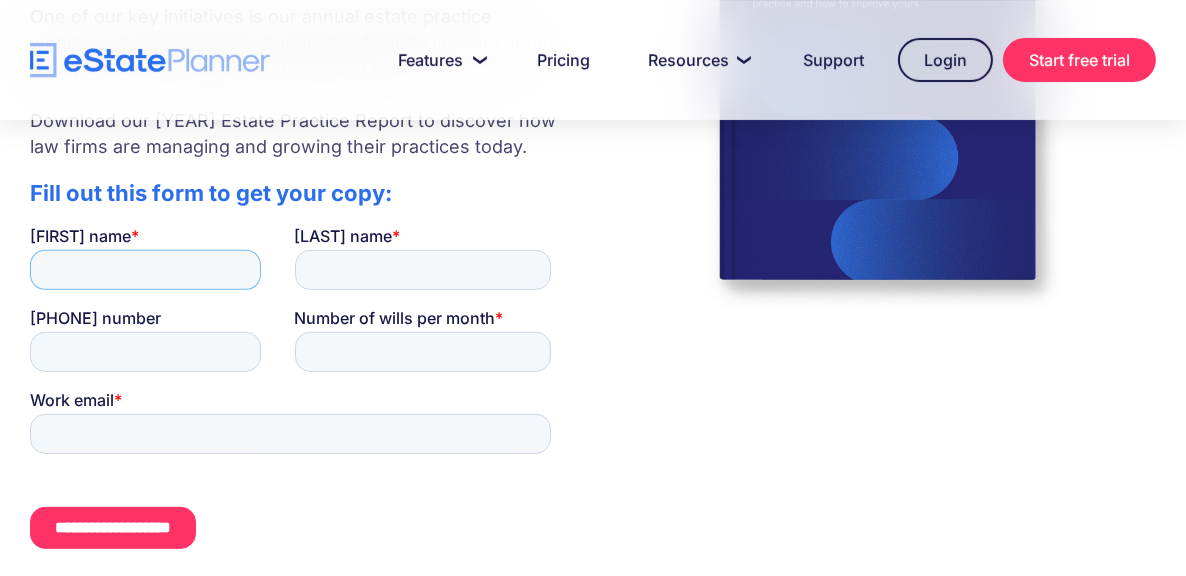 click on "First name *" at bounding box center [145, 269] 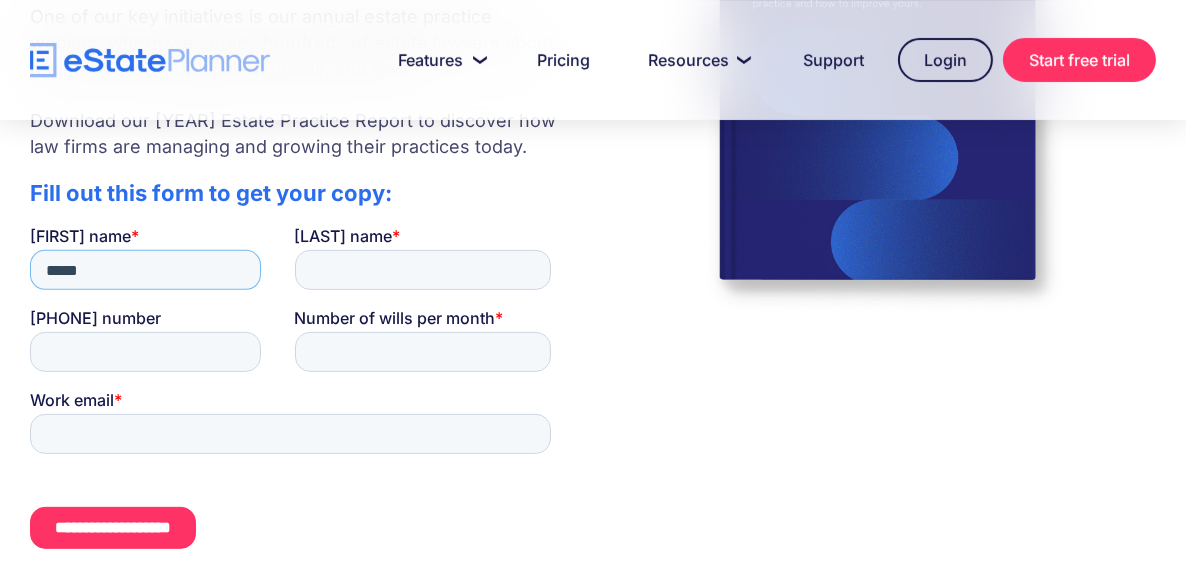 type on "*****" 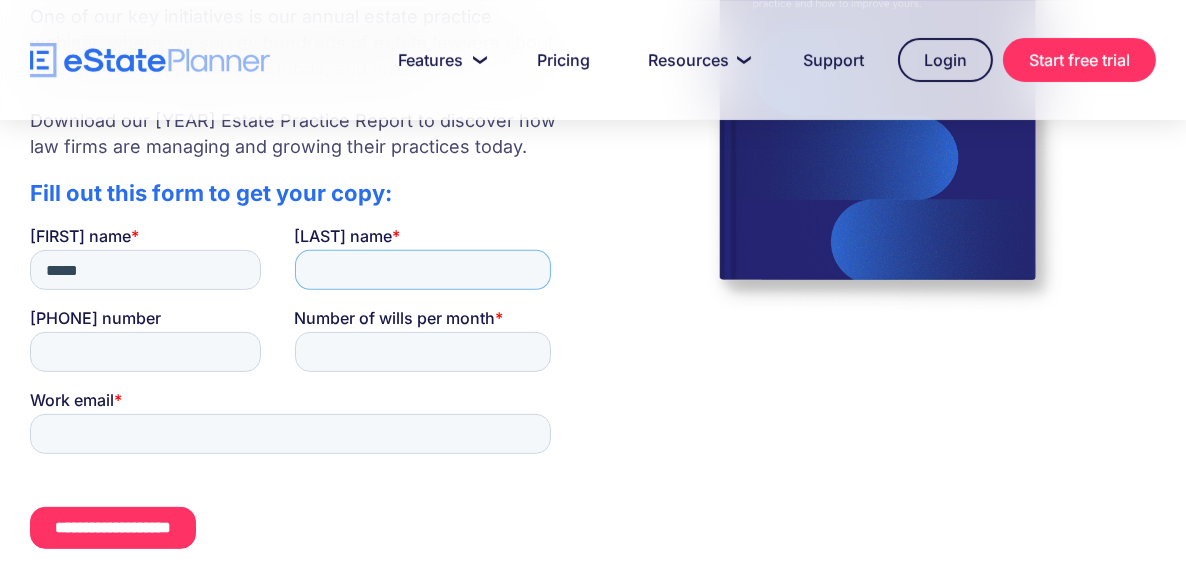 click on "Last name *" at bounding box center [423, 269] 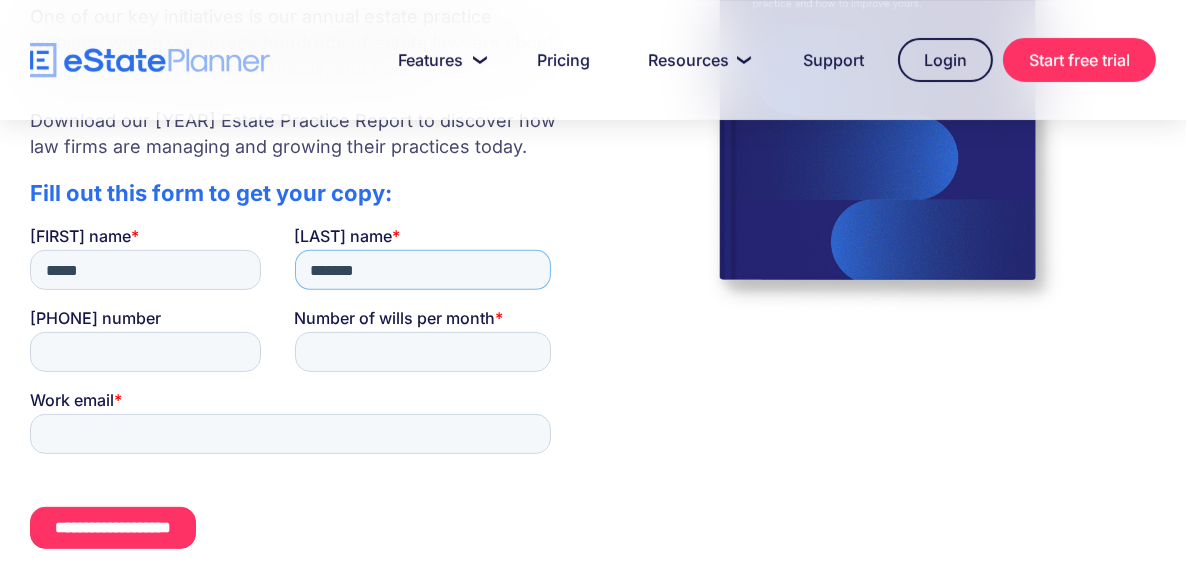 type on "*******" 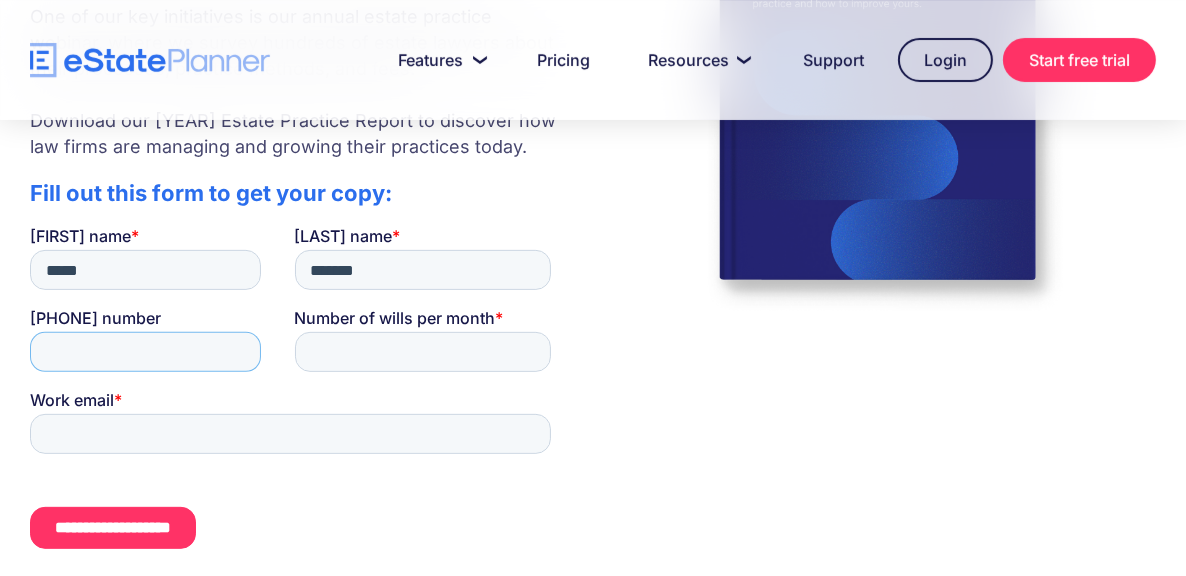 click on "Phone number" at bounding box center (145, 351) 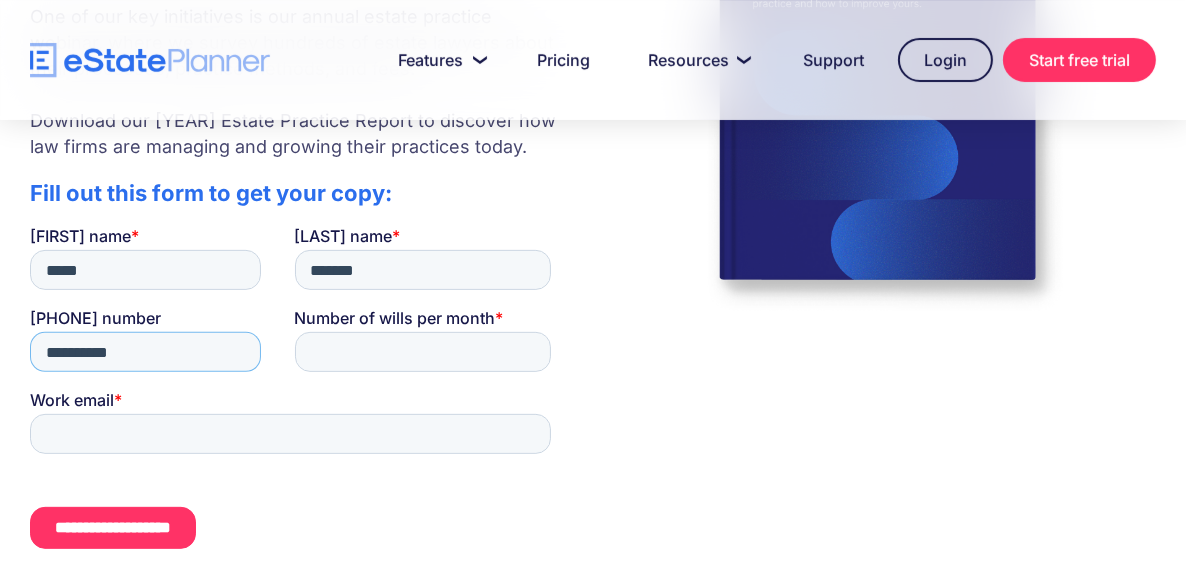 type on "**********" 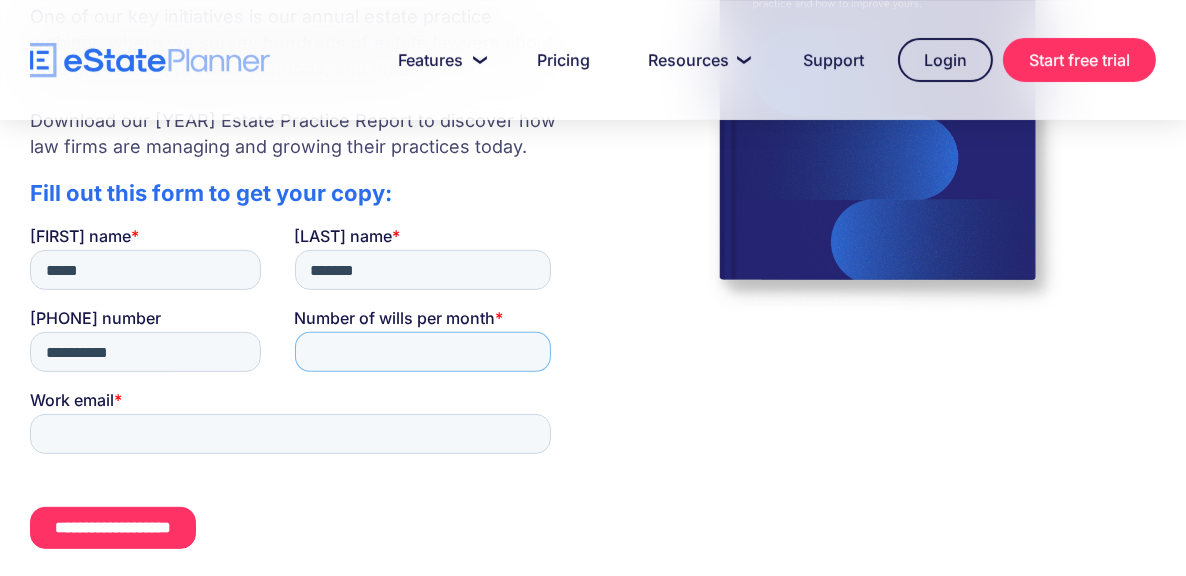click on "Number of wills per month *" at bounding box center (423, 351) 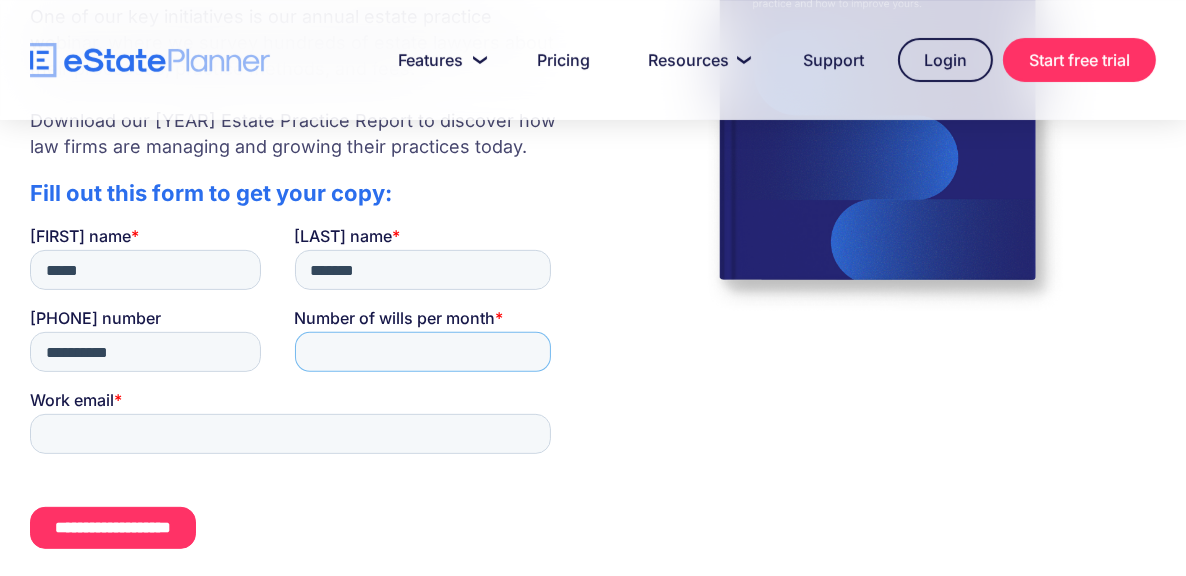 type on "*" 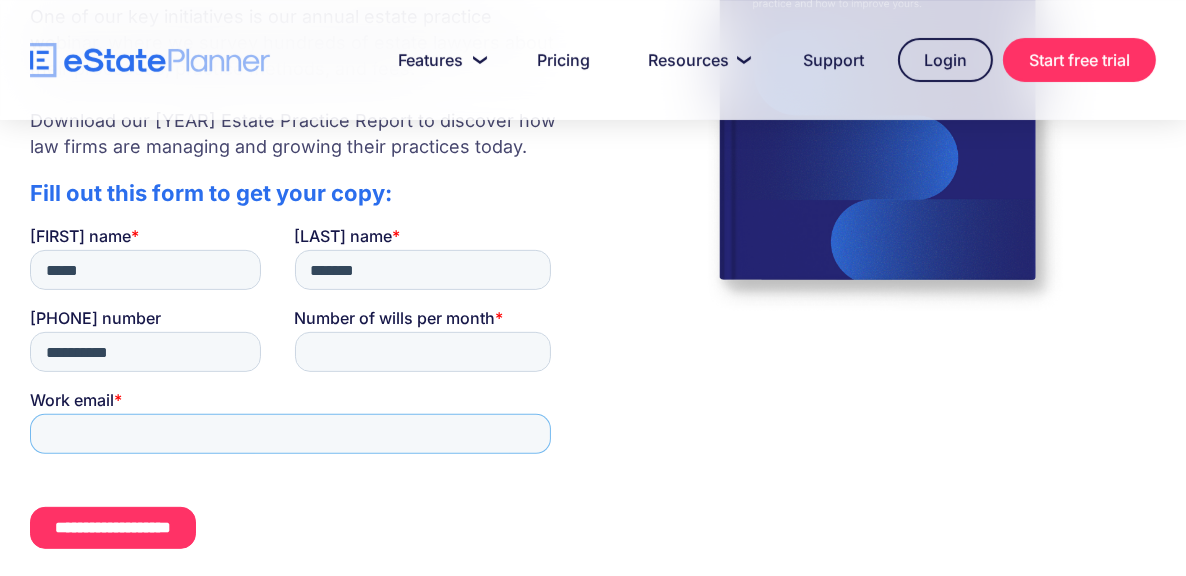 click on "Work email *" at bounding box center (290, 433) 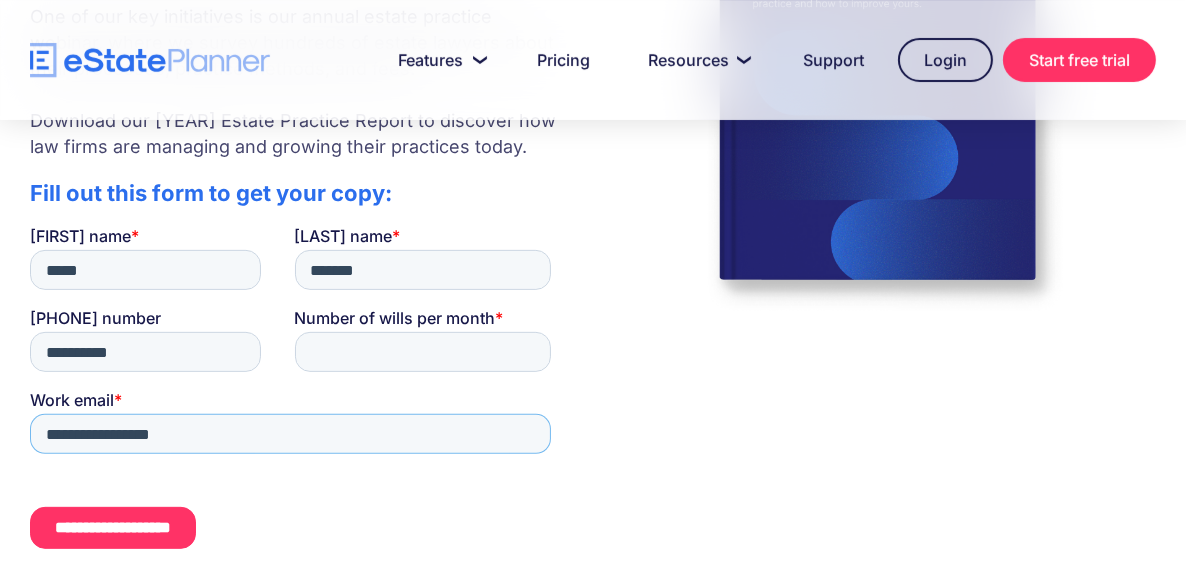 type on "**********" 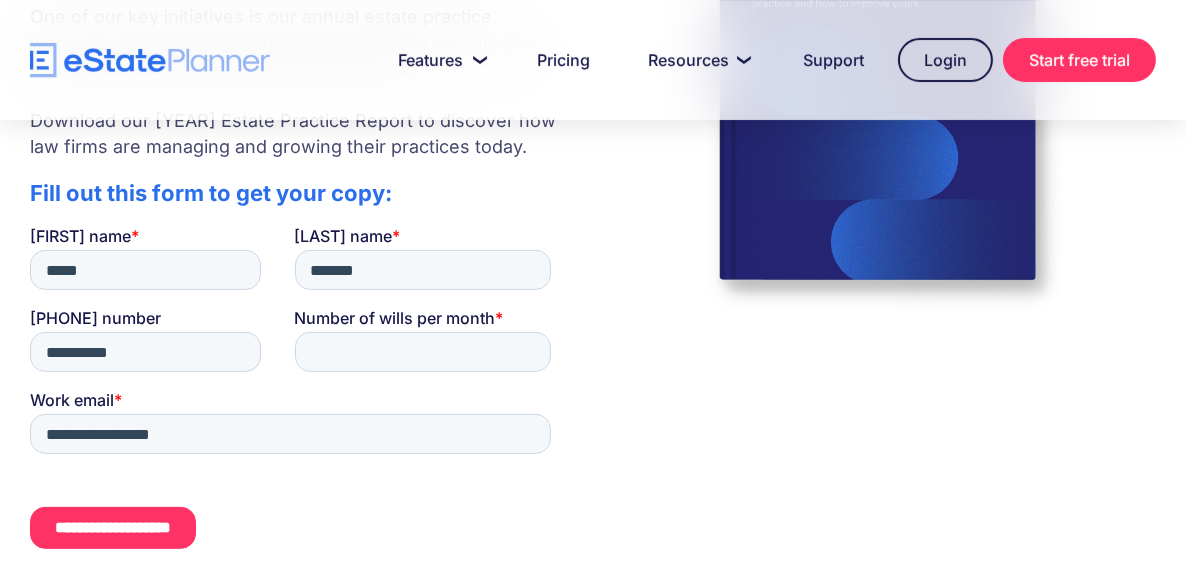 click on "**********" at bounding box center (113, 527) 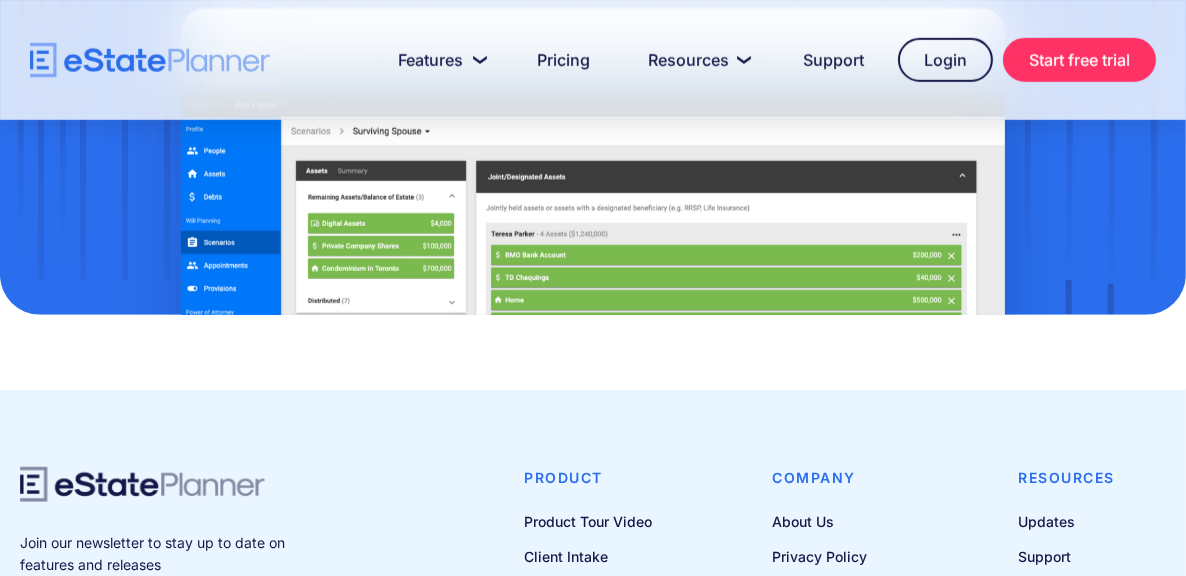 scroll, scrollTop: 1700, scrollLeft: 0, axis: vertical 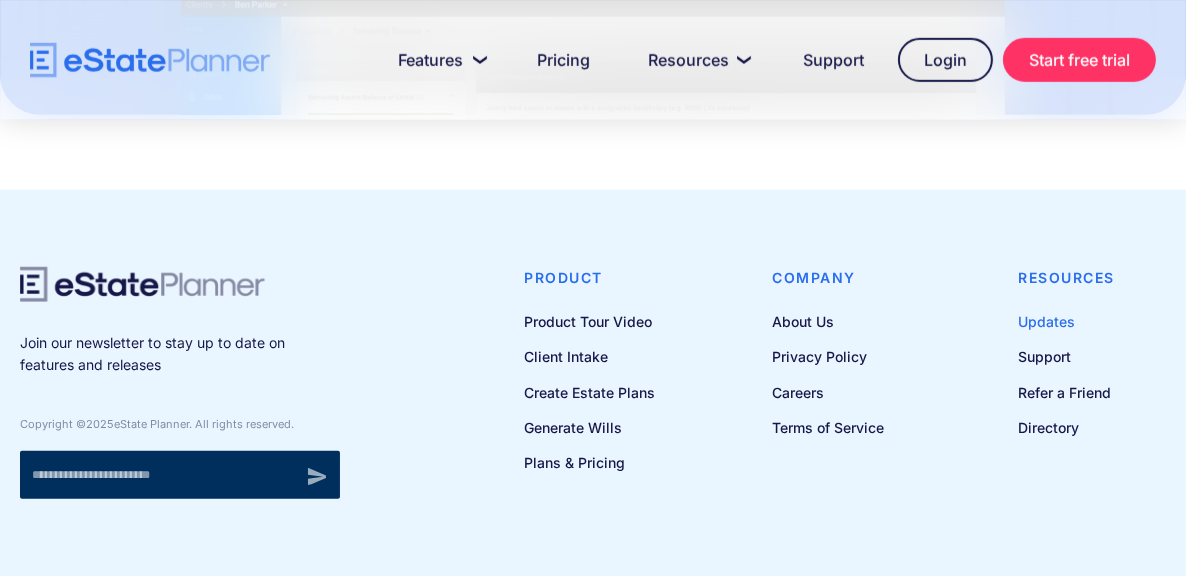 click on "Updates" at bounding box center (1066, 321) 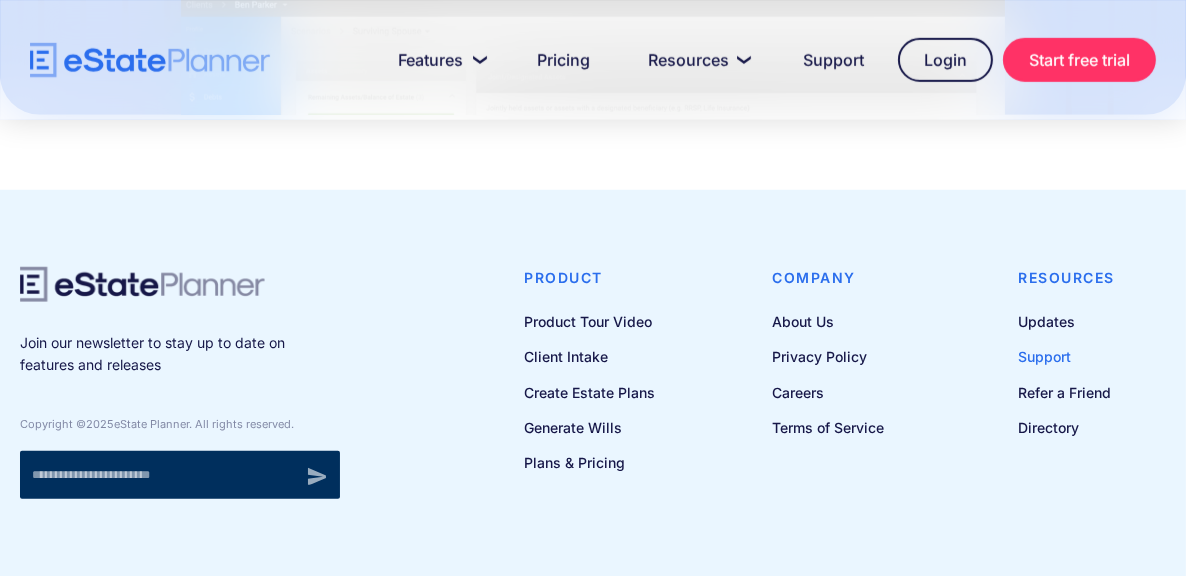 click on "Support" at bounding box center [1066, 356] 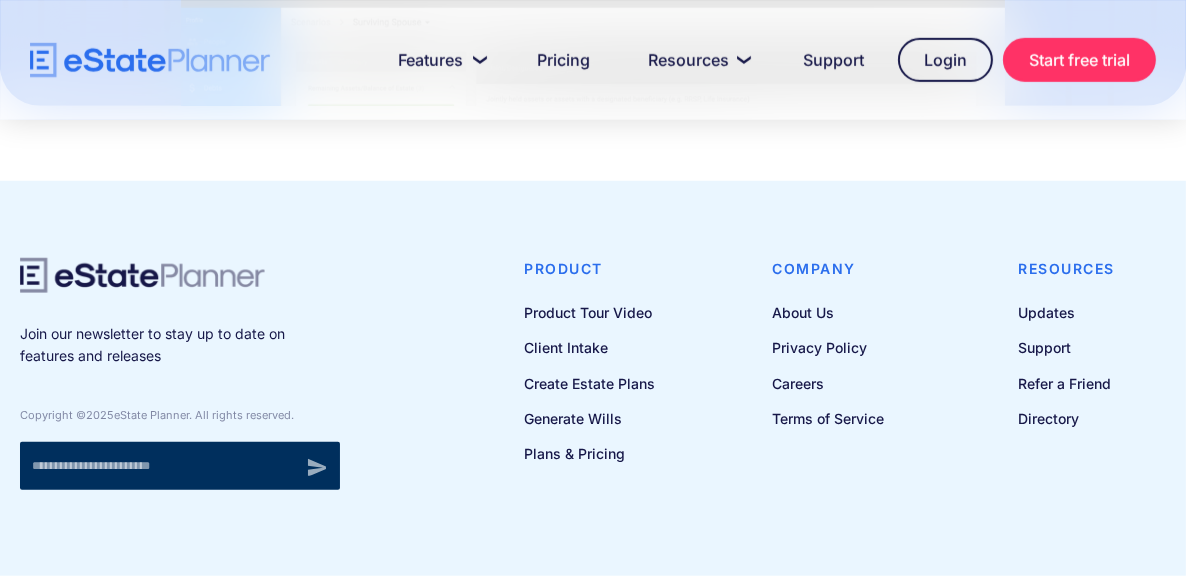 scroll, scrollTop: 1510, scrollLeft: 0, axis: vertical 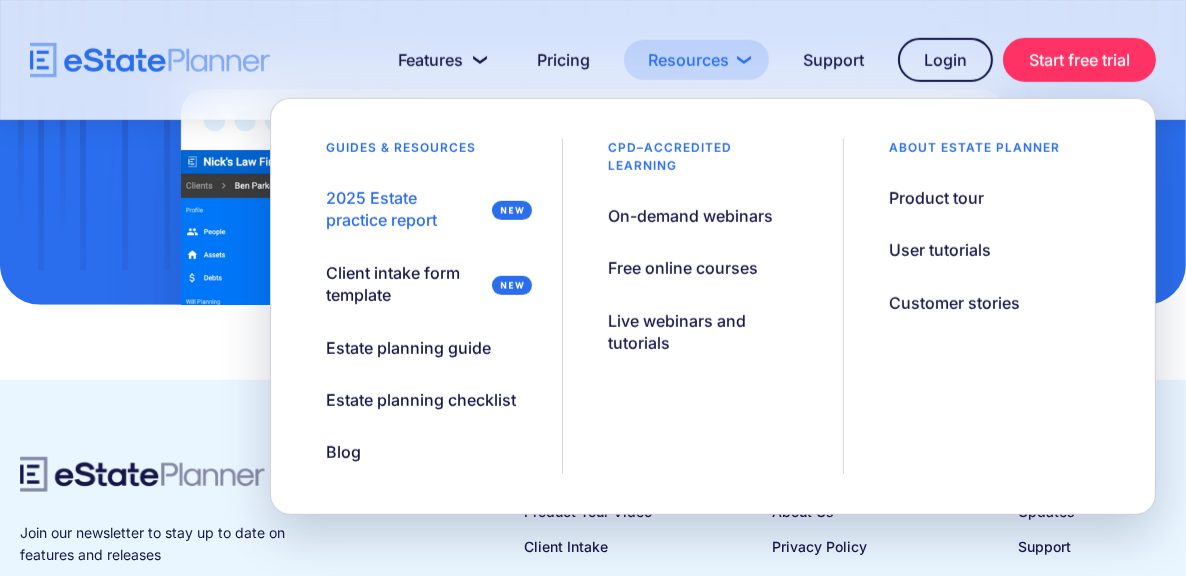 click on "Resources" at bounding box center (696, 60) 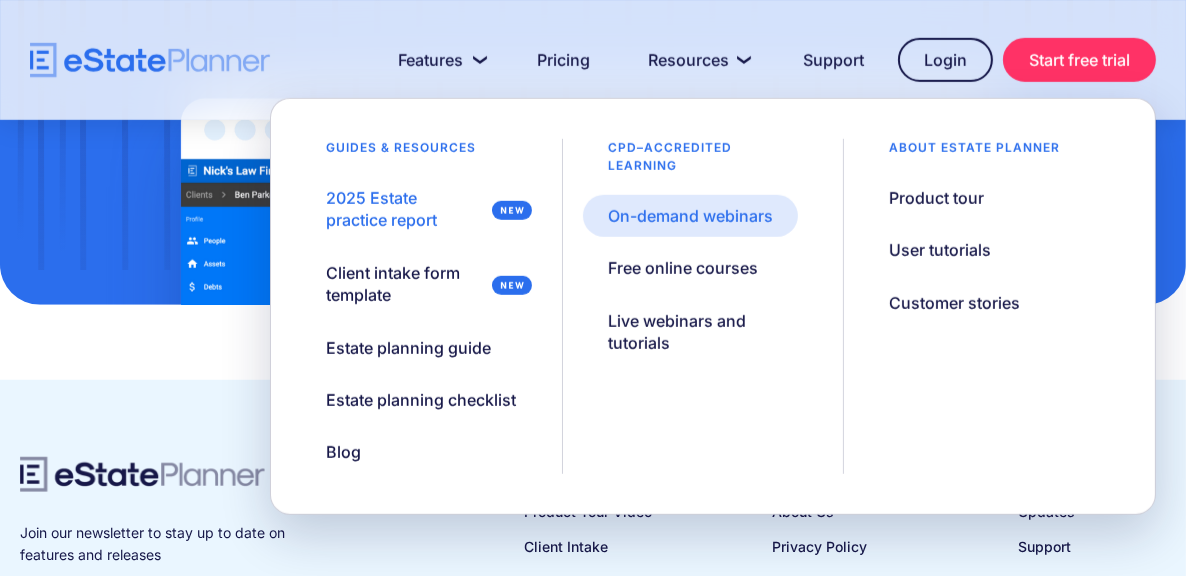 click on "On-demand webinars" at bounding box center [690, 216] 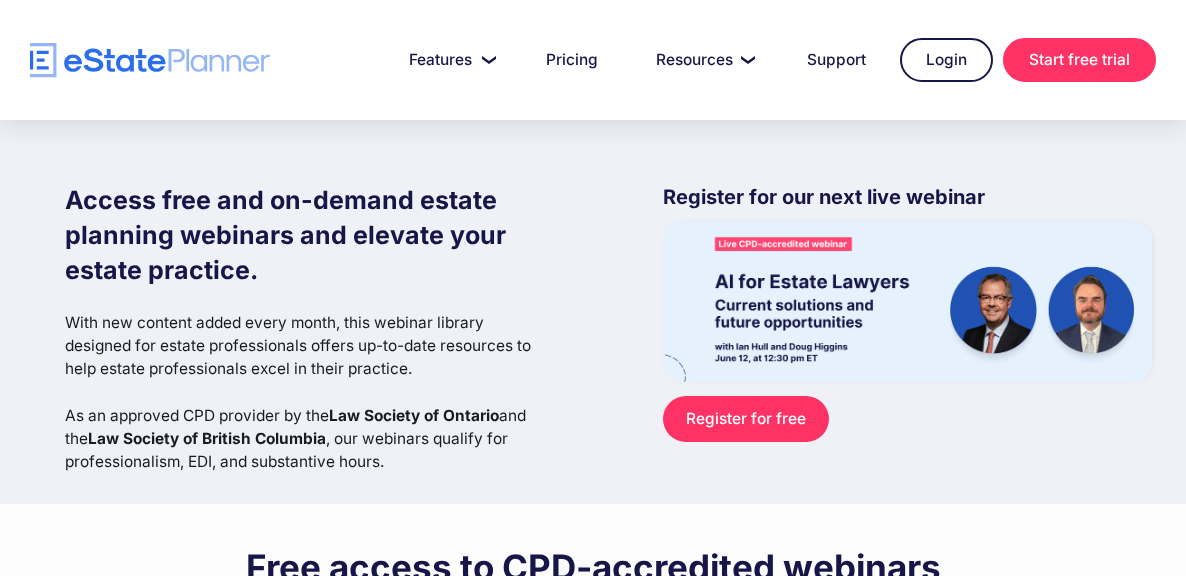 scroll, scrollTop: 0, scrollLeft: 0, axis: both 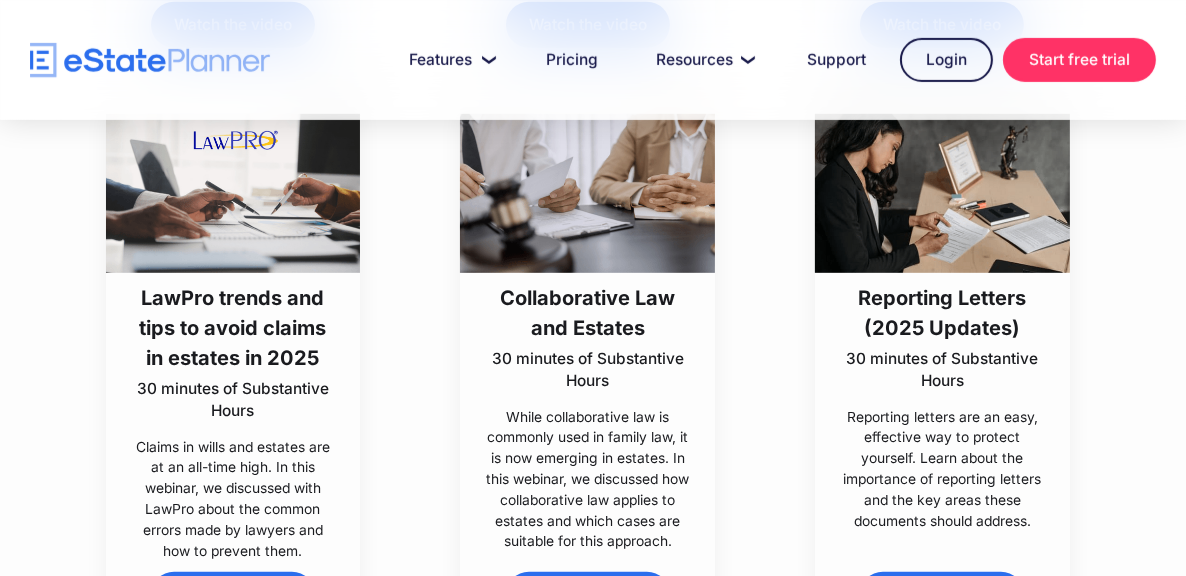 click on "LawPro trends and tips to avoid claims in estates in 2025" at bounding box center [232, 328] 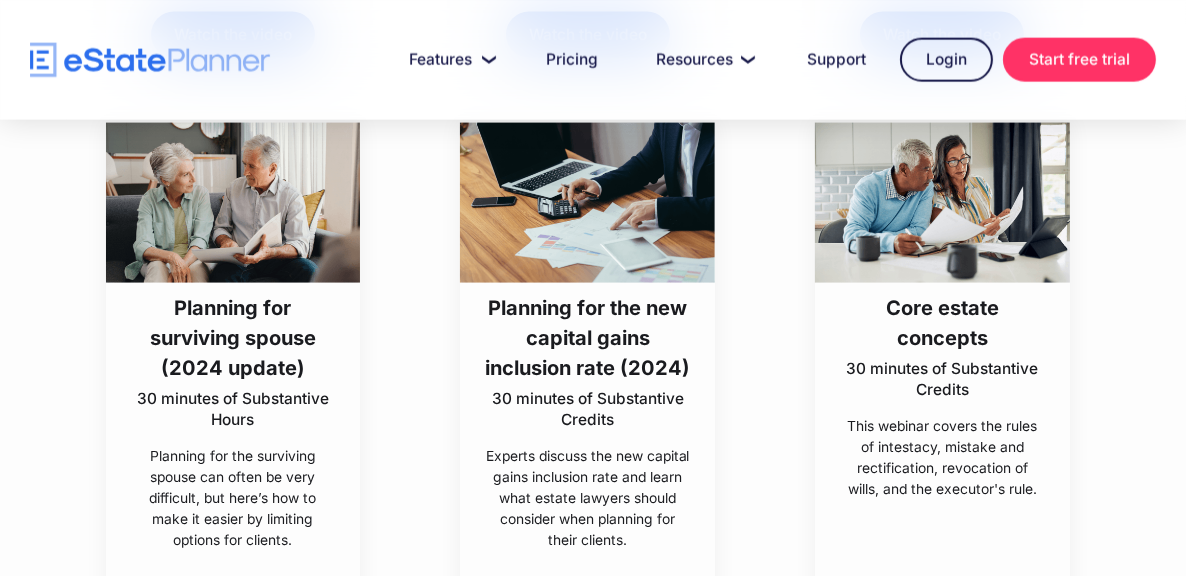 scroll, scrollTop: 2900, scrollLeft: 0, axis: vertical 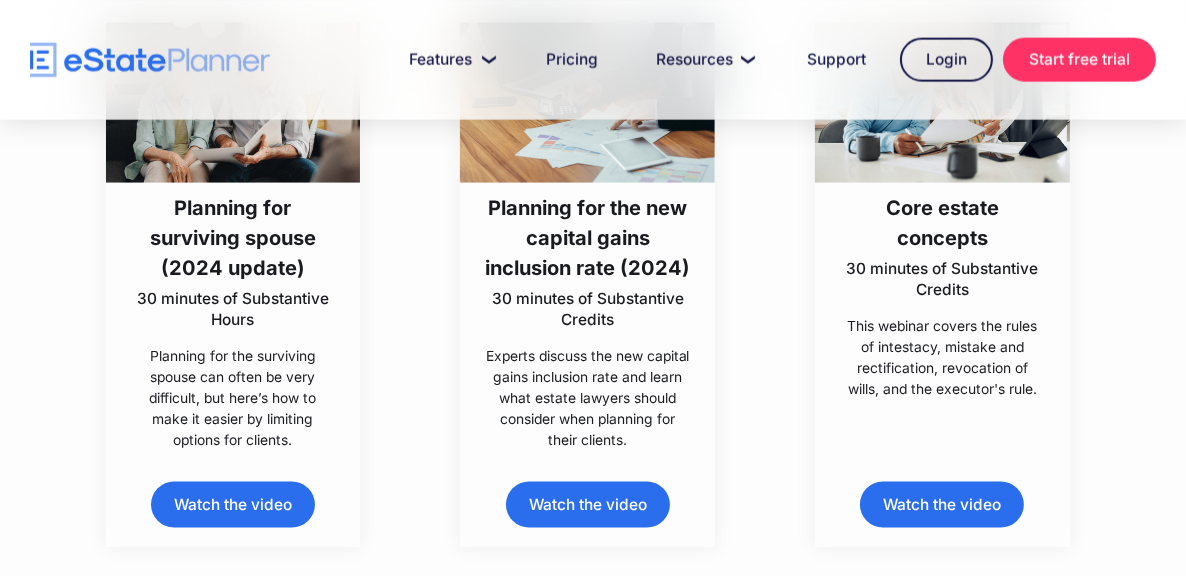 click on "Watch the video" at bounding box center [942, 505] 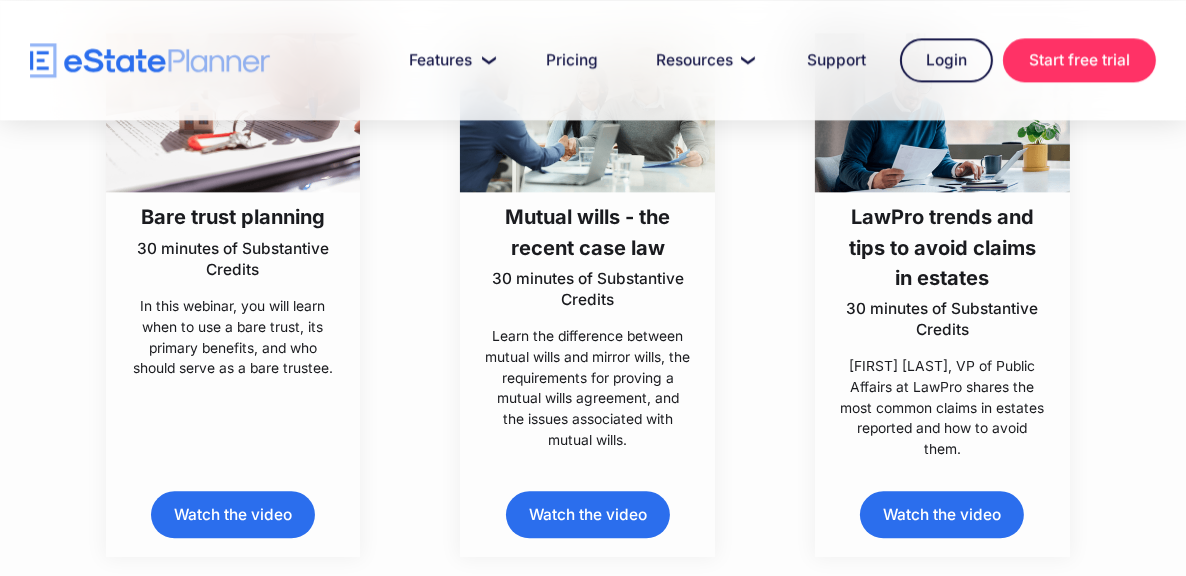 scroll, scrollTop: 4700, scrollLeft: 0, axis: vertical 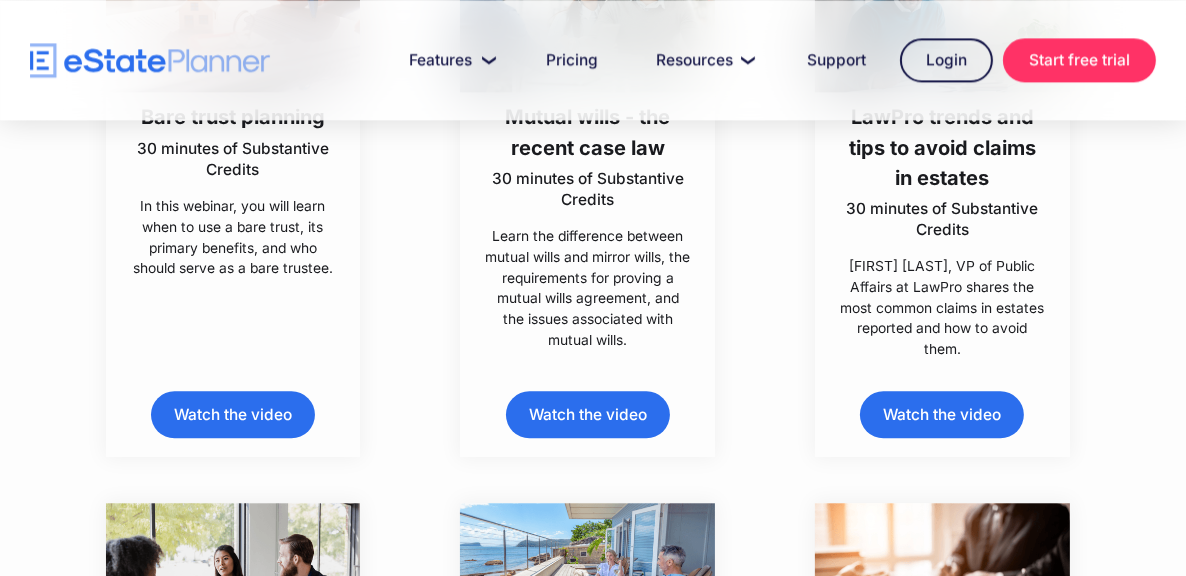 click on "Watch the video" at bounding box center (942, 414) 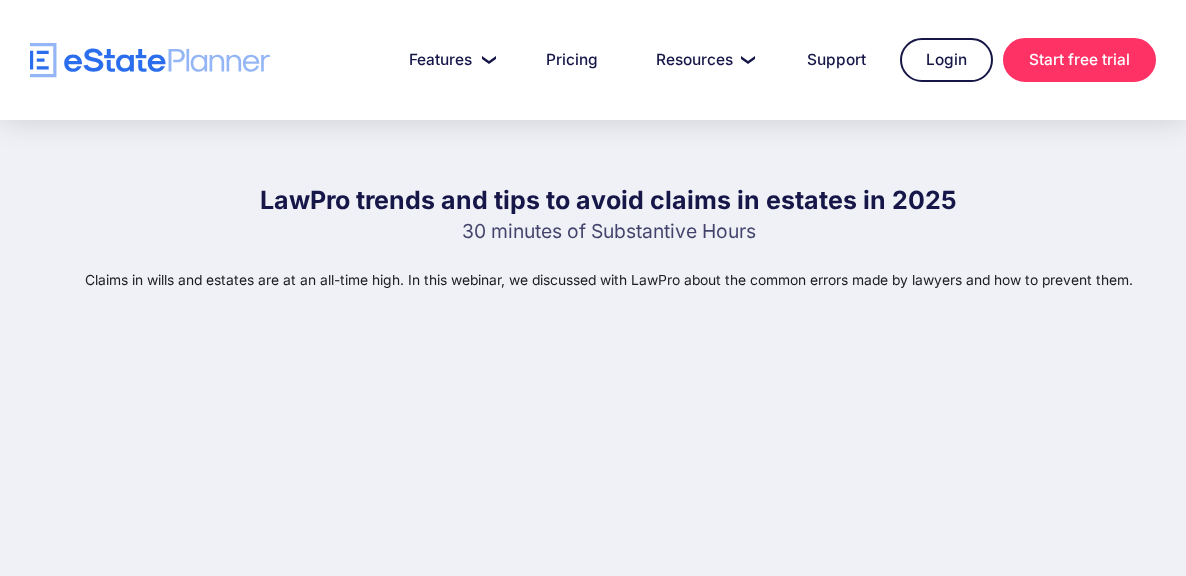 scroll, scrollTop: 0, scrollLeft: 0, axis: both 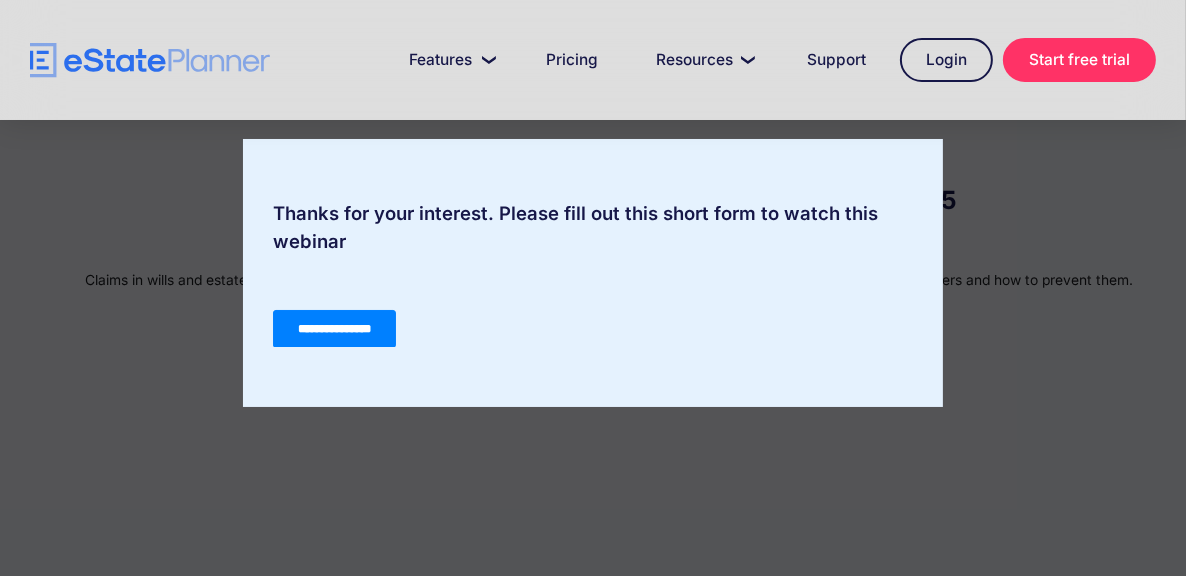 click on "**********" at bounding box center (333, 328) 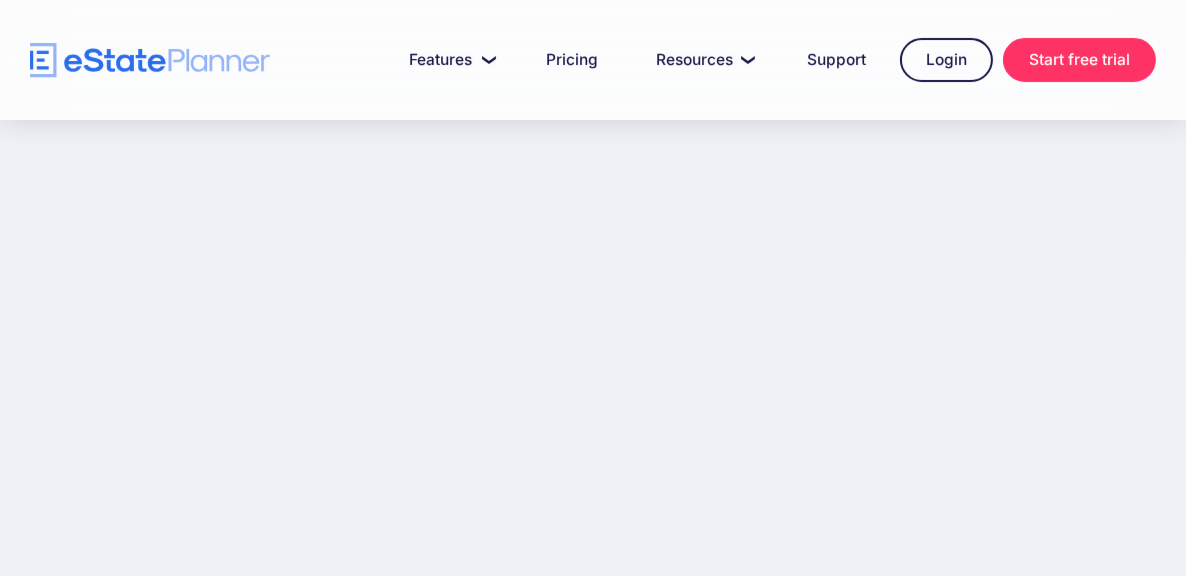 scroll, scrollTop: 400, scrollLeft: 0, axis: vertical 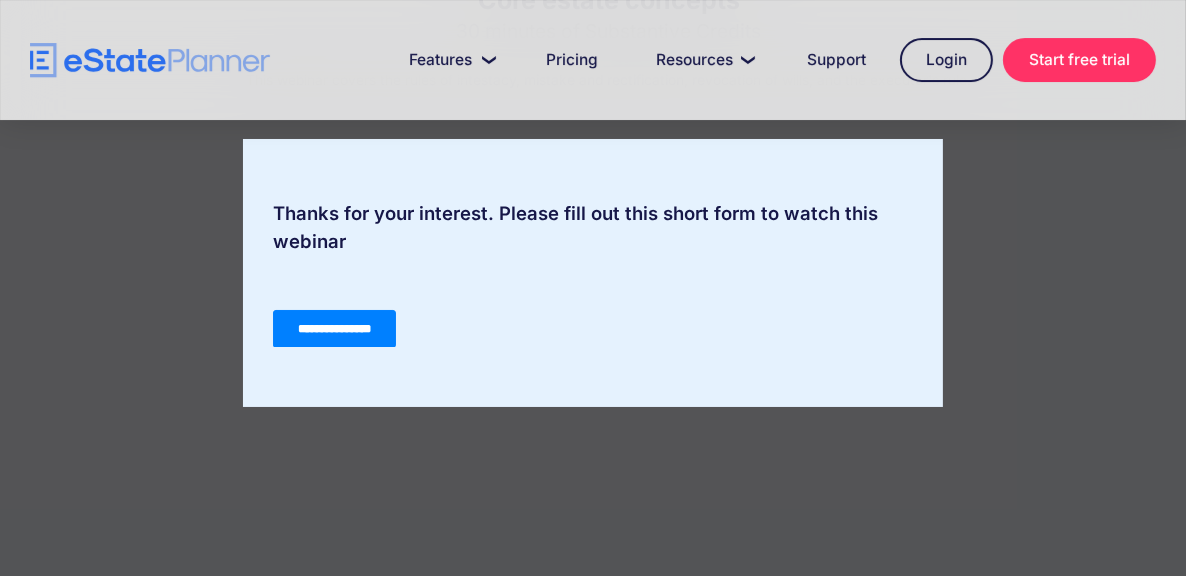click on "**********" at bounding box center [333, 328] 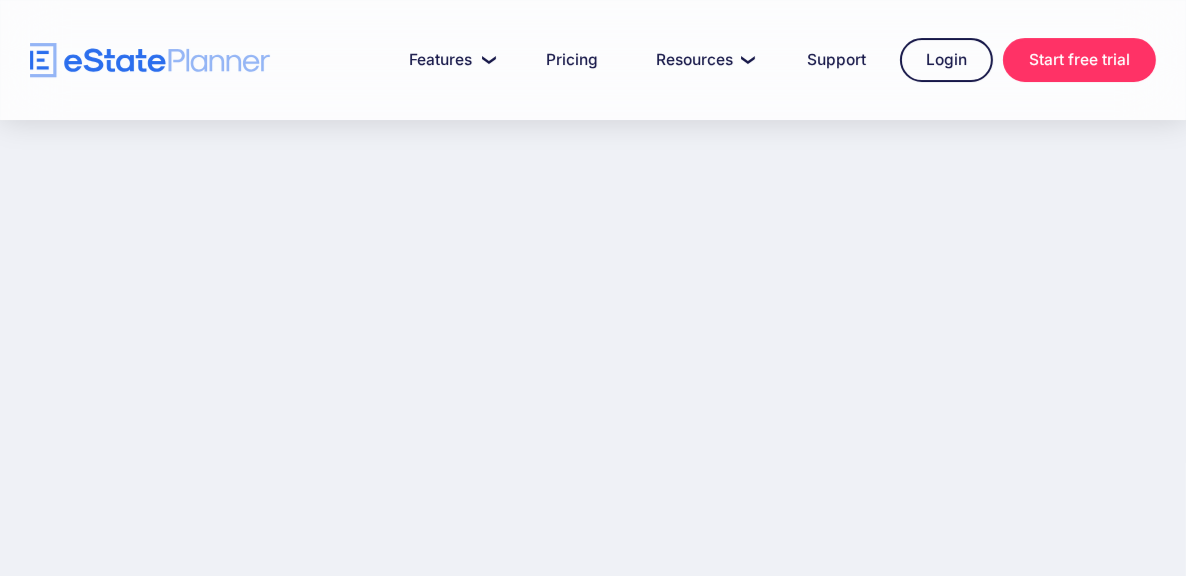 scroll, scrollTop: 500, scrollLeft: 0, axis: vertical 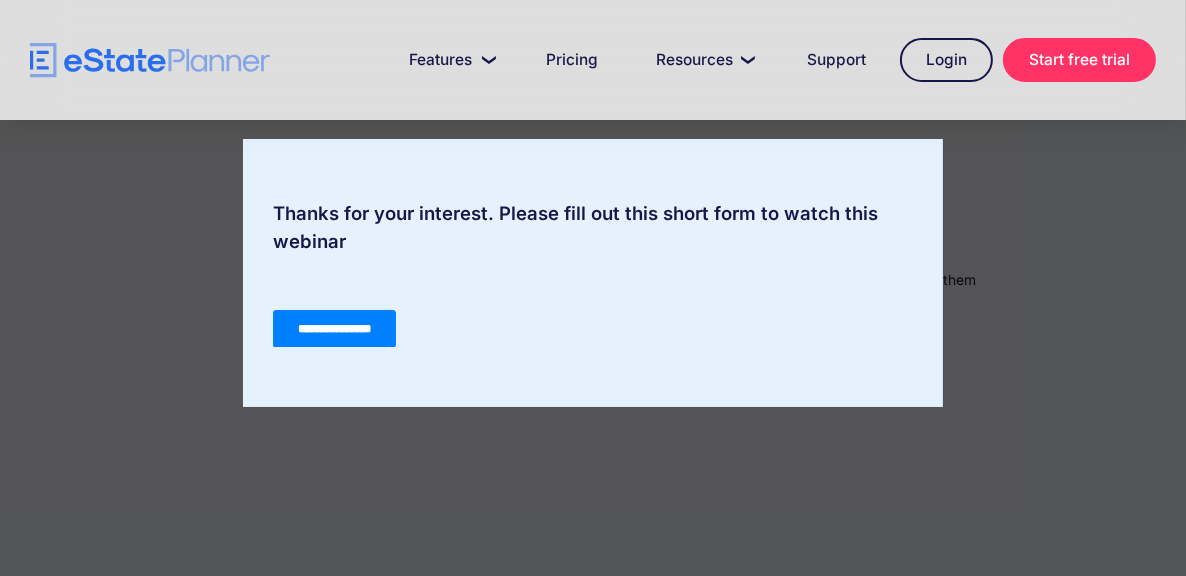 click on "**********" at bounding box center (333, 328) 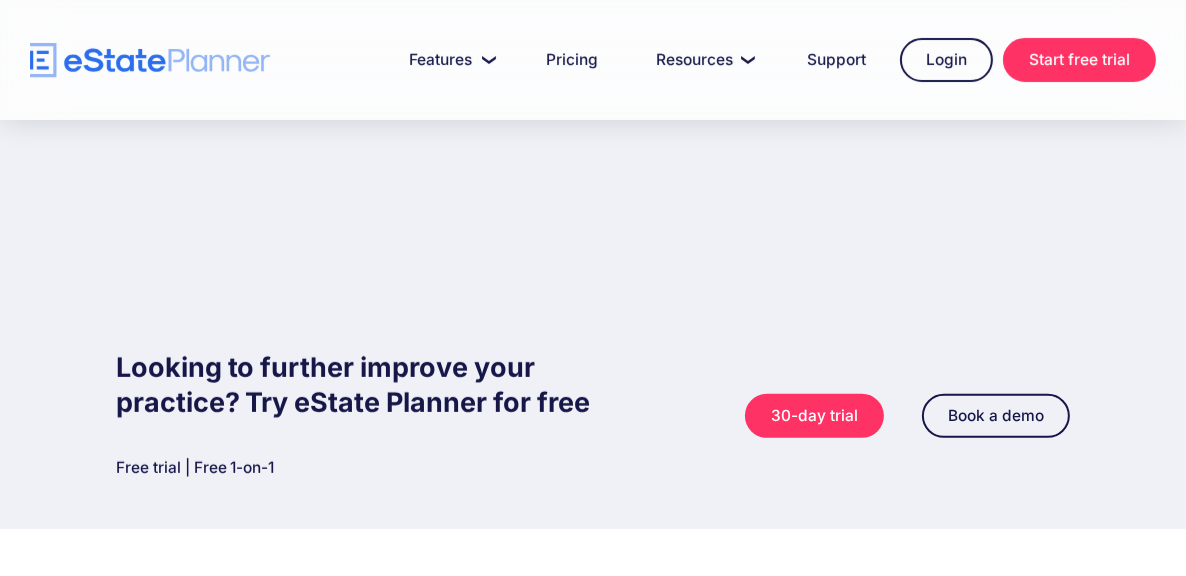 scroll, scrollTop: 600, scrollLeft: 0, axis: vertical 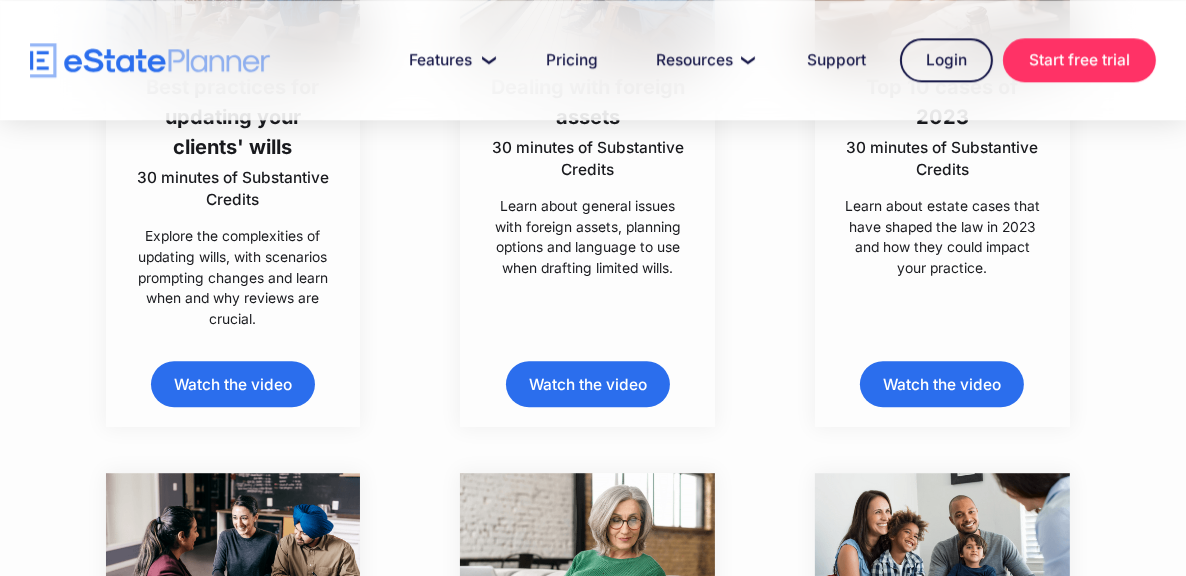 click on "Watch the video" at bounding box center (233, 384) 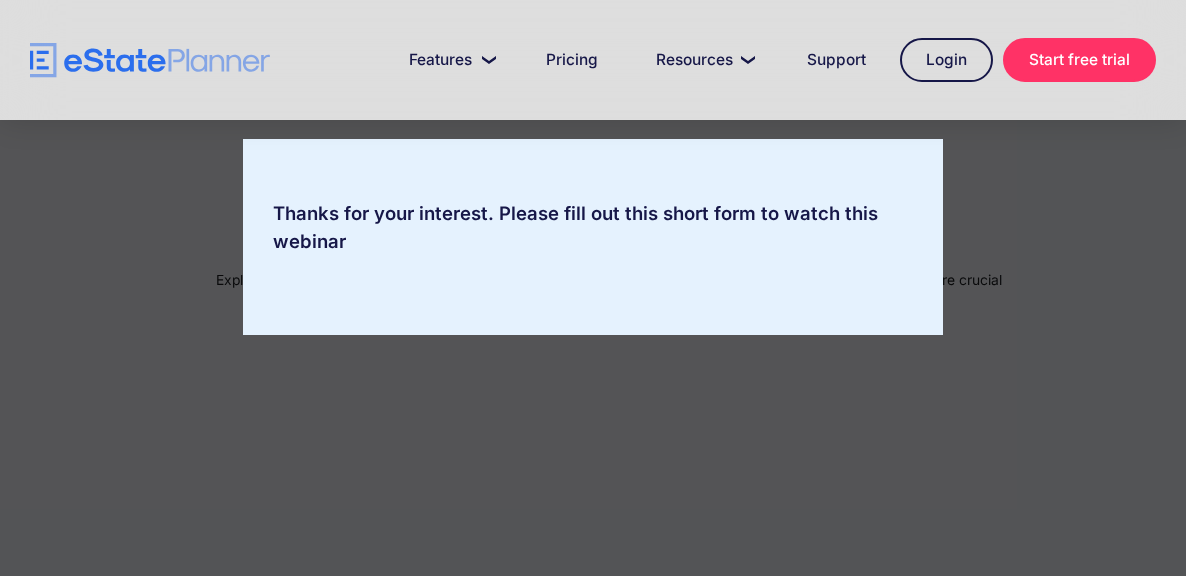 scroll, scrollTop: 0, scrollLeft: 0, axis: both 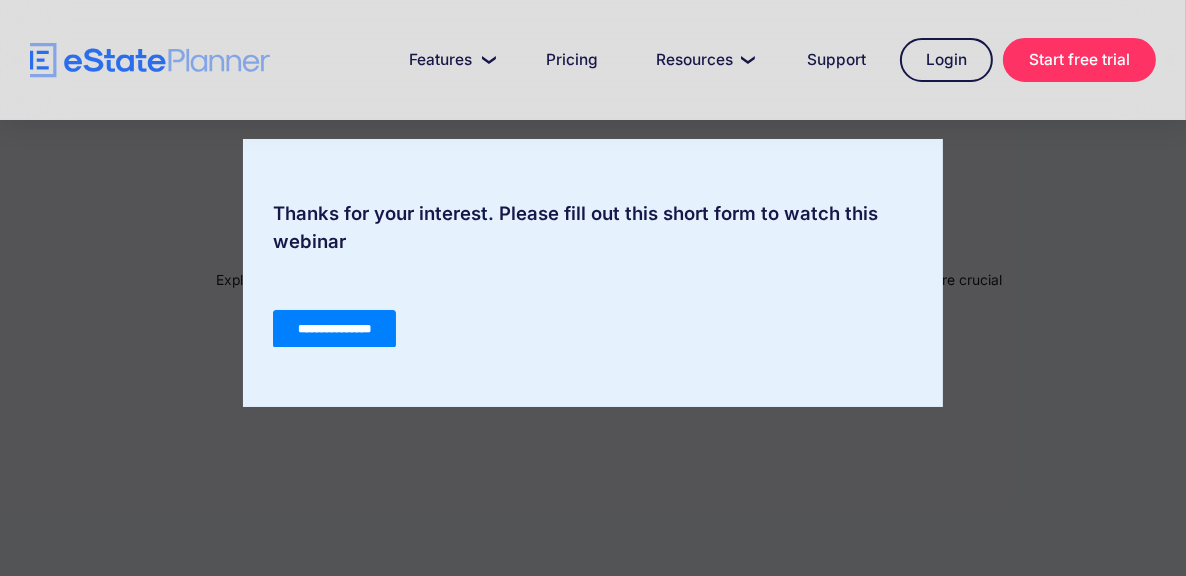 click on "**********" at bounding box center [333, 328] 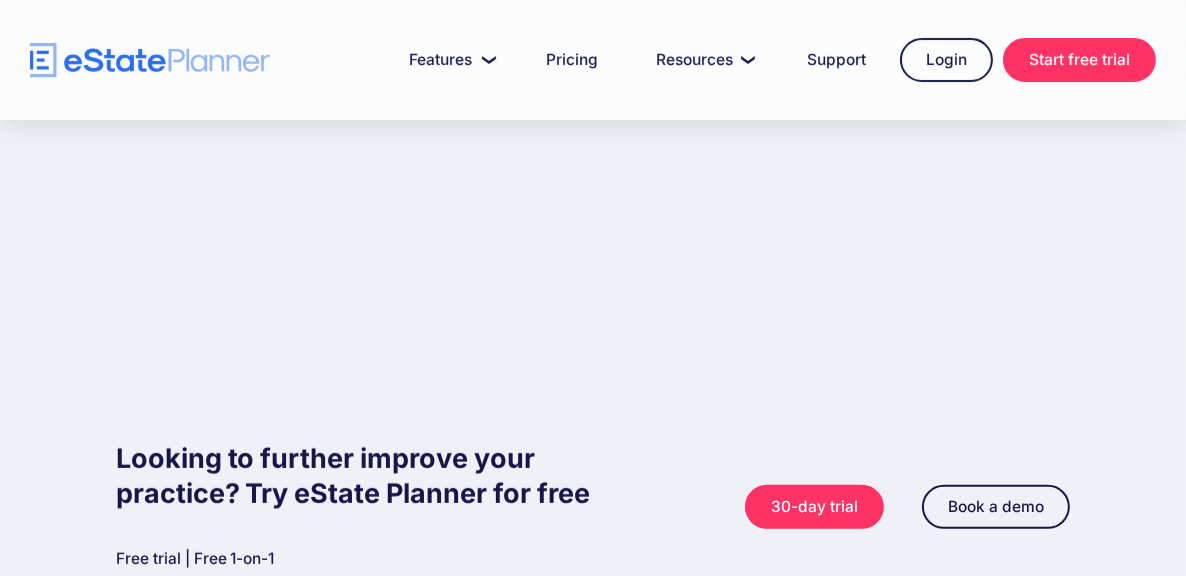 scroll, scrollTop: 509, scrollLeft: 0, axis: vertical 